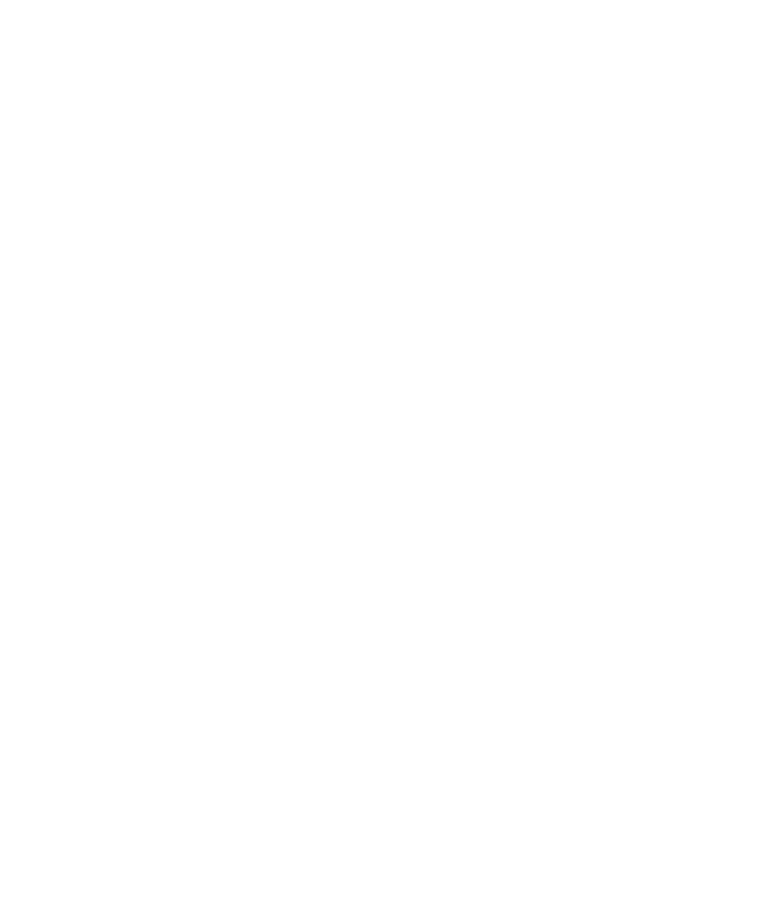 select on "*" 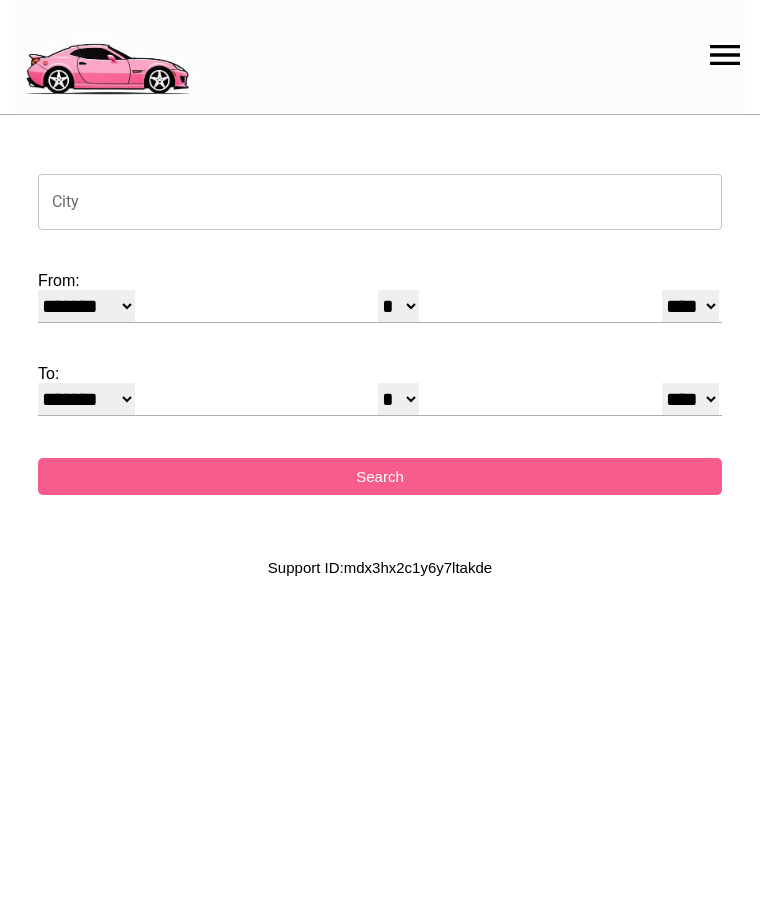 scroll, scrollTop: 0, scrollLeft: 0, axis: both 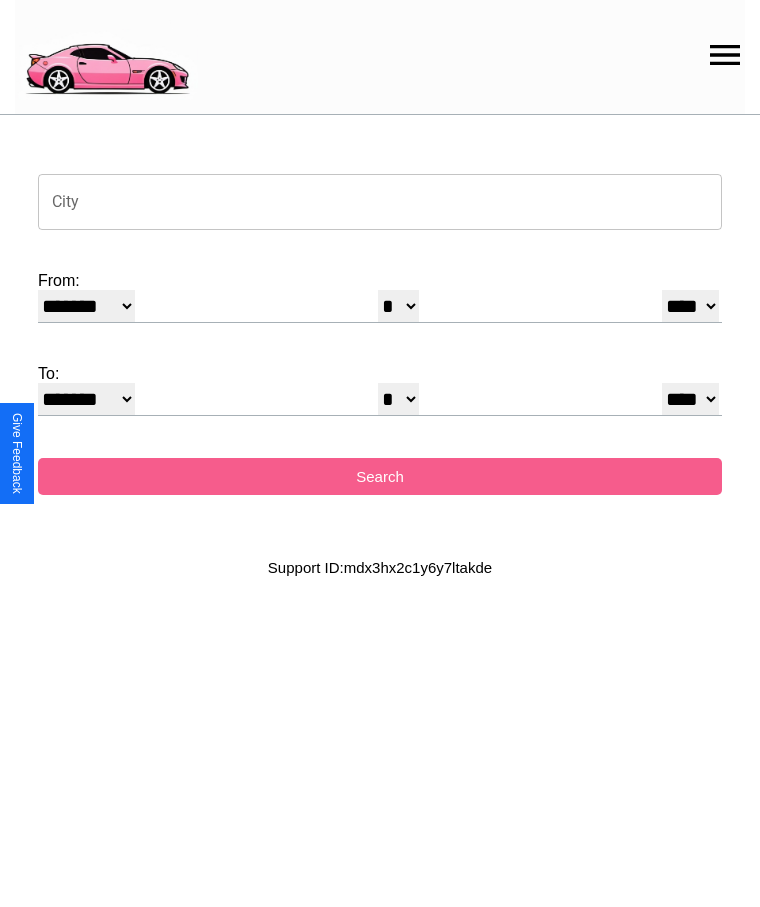 click 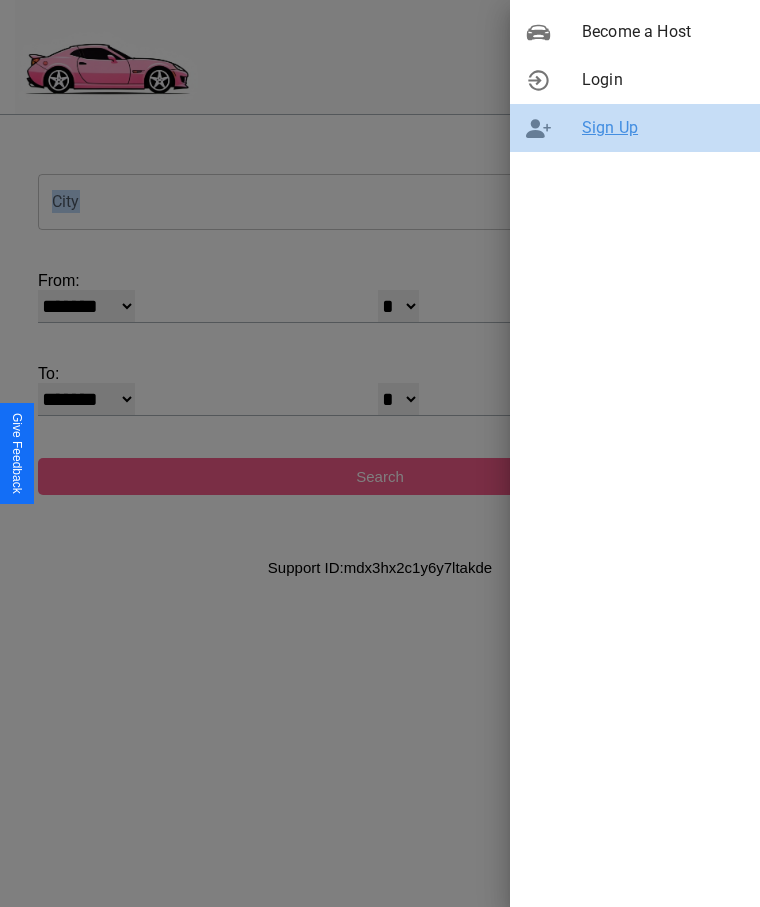 click on "Sign Up" at bounding box center (663, 128) 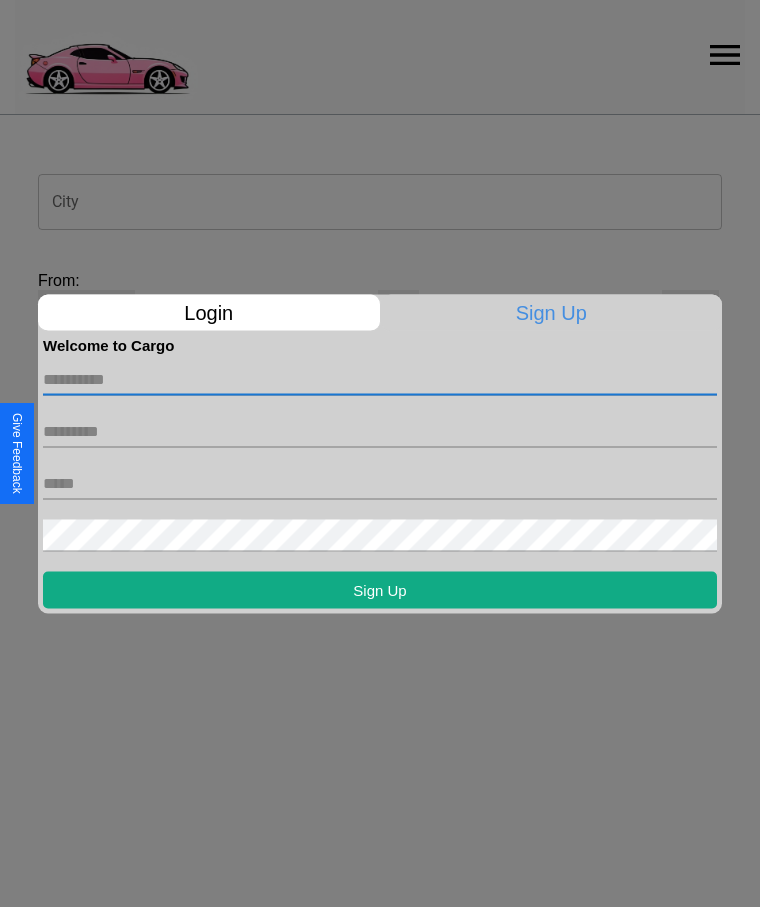 click at bounding box center (380, 379) 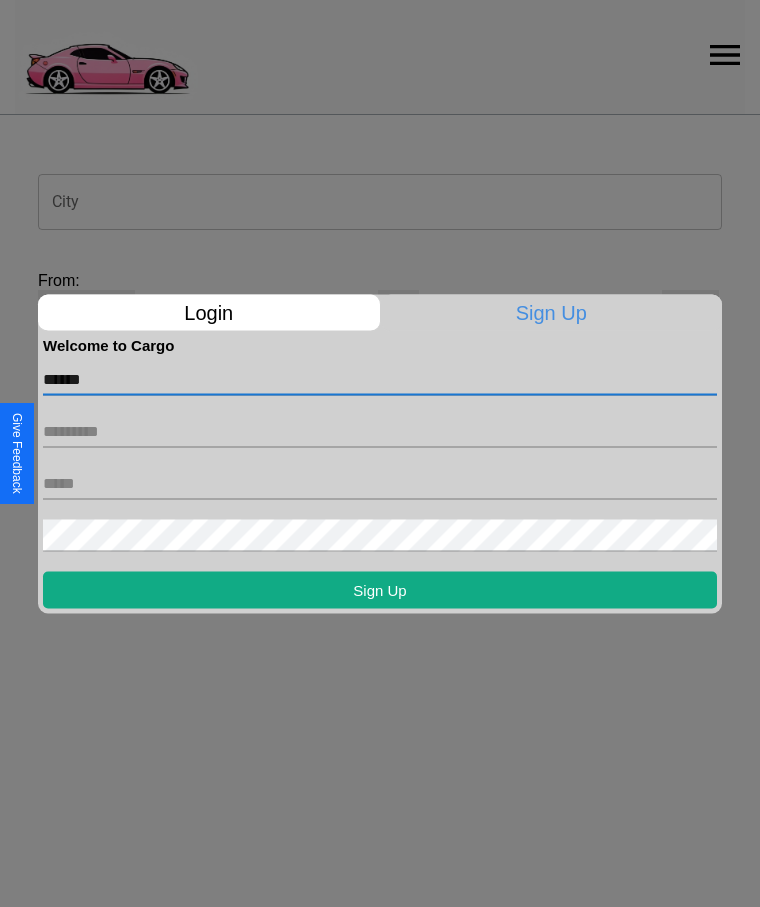 type on "******" 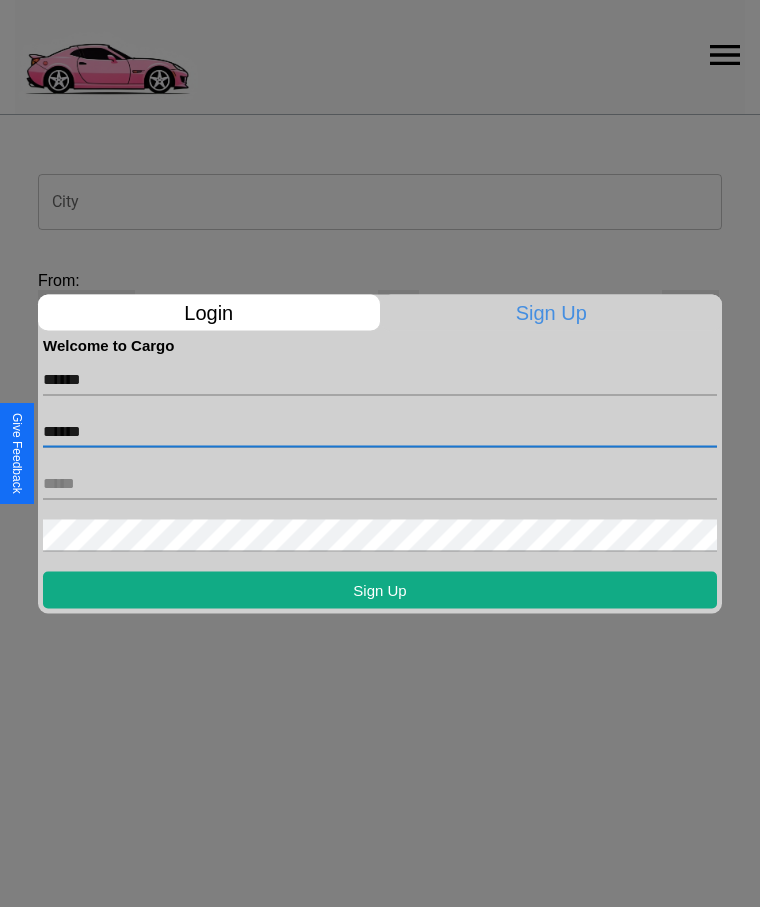 type on "******" 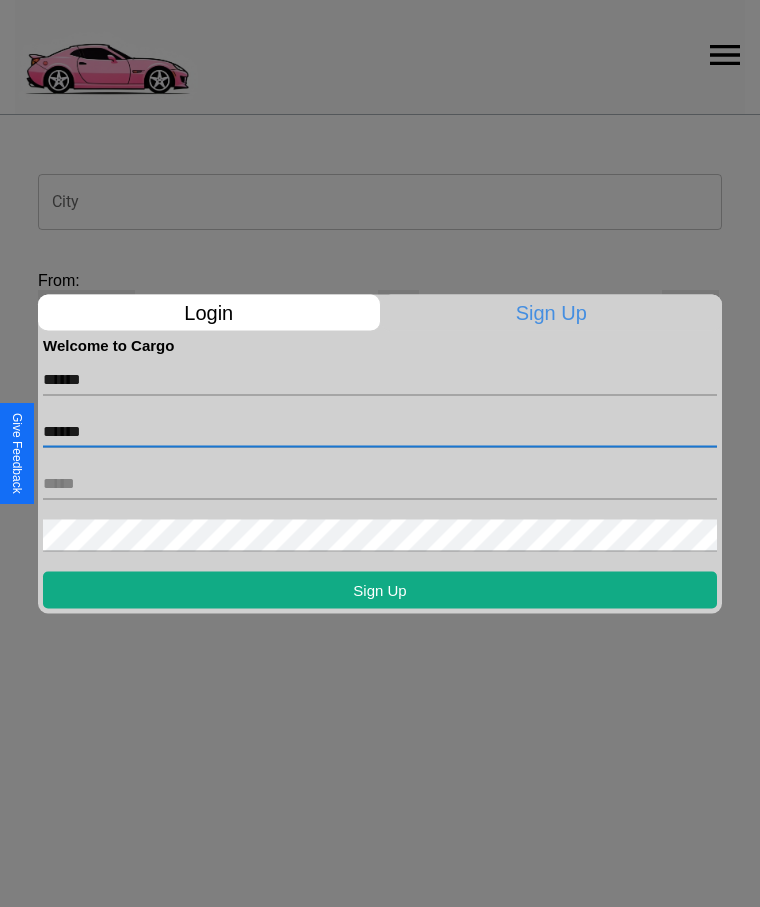 click at bounding box center [380, 483] 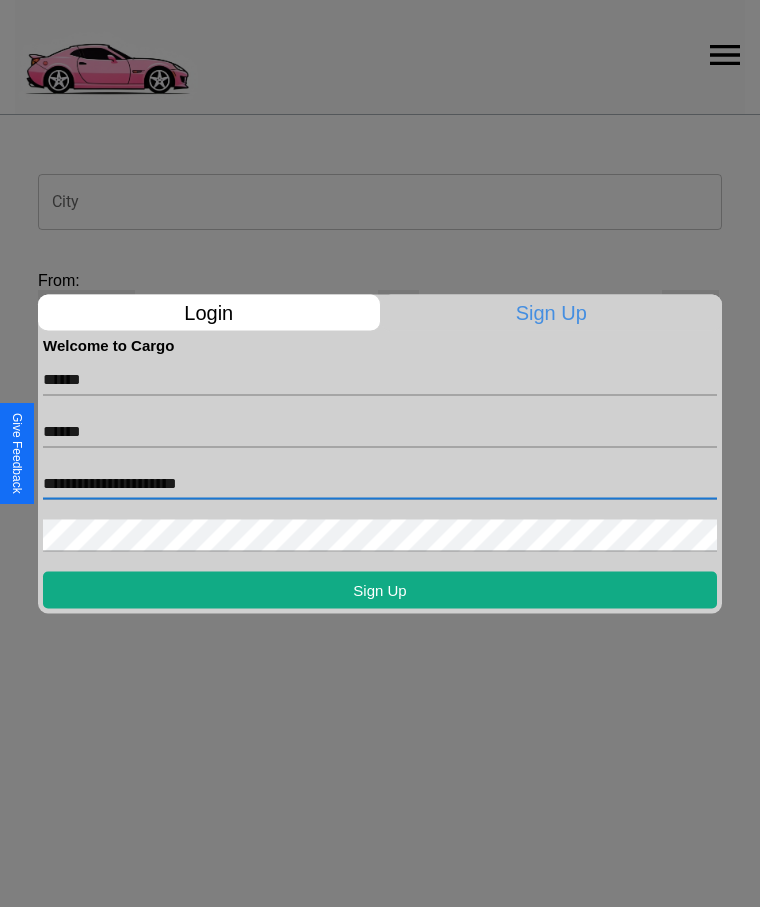 type on "**********" 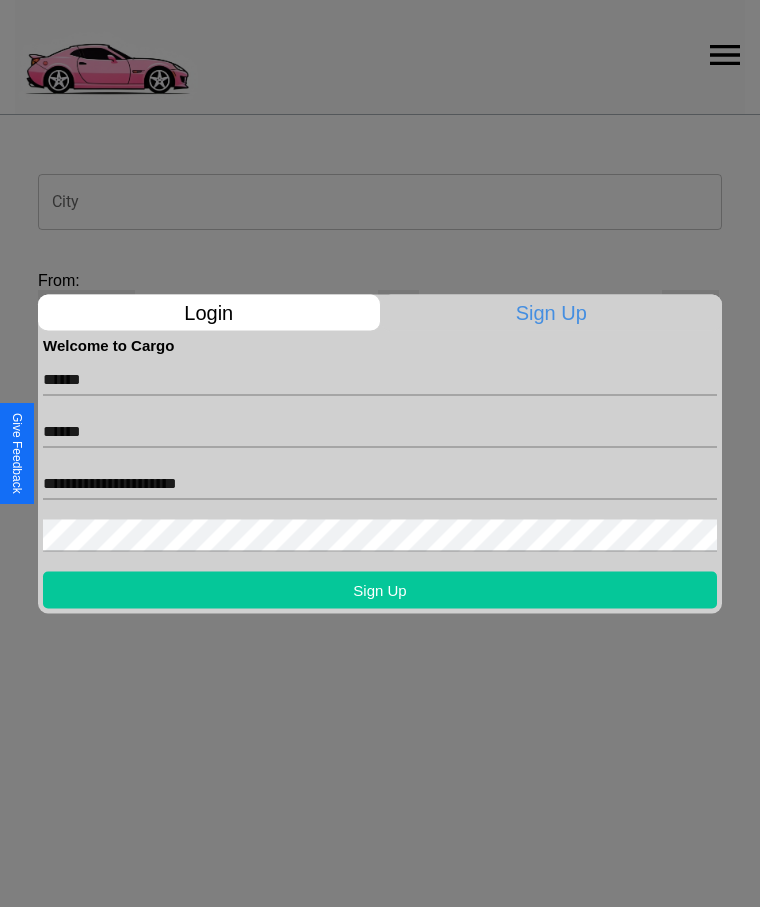 click on "Sign Up" at bounding box center [380, 589] 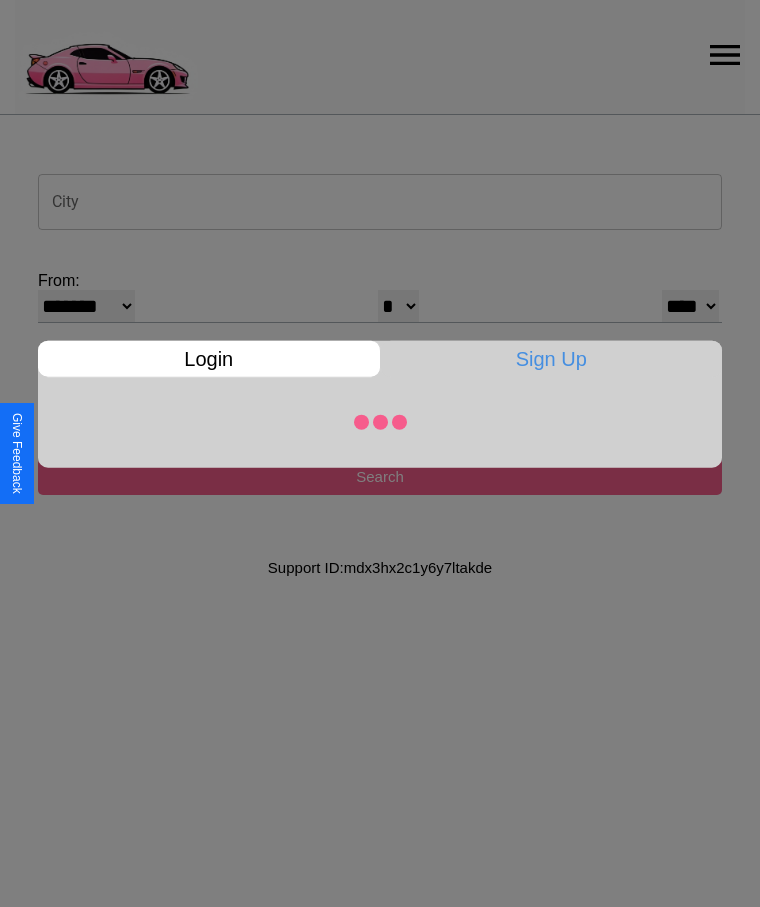 select on "*" 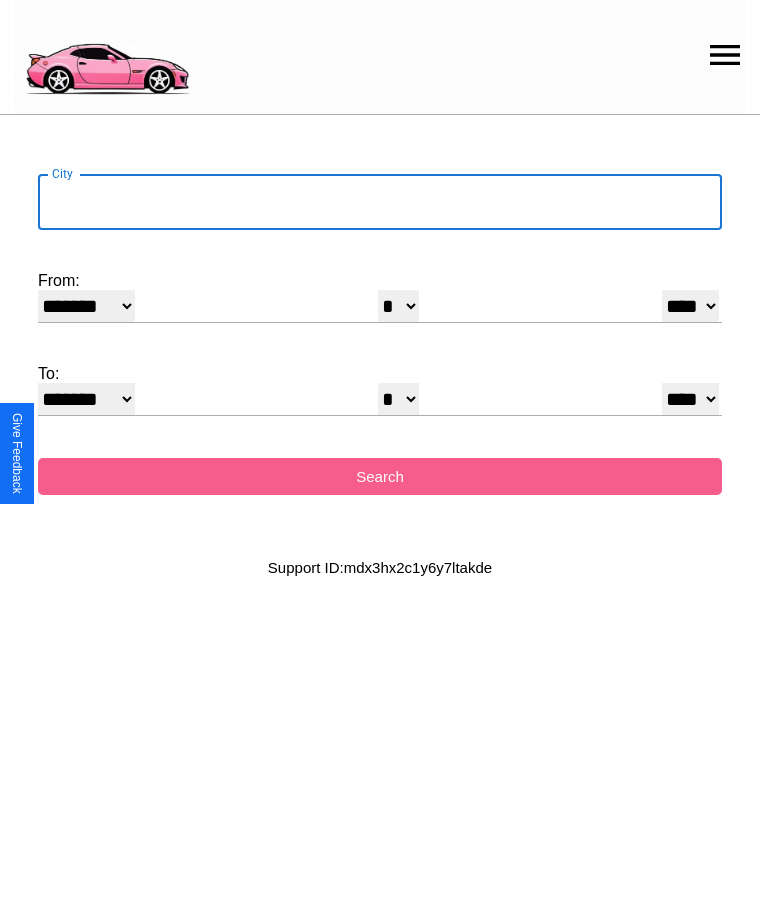 click on "City" at bounding box center (380, 202) 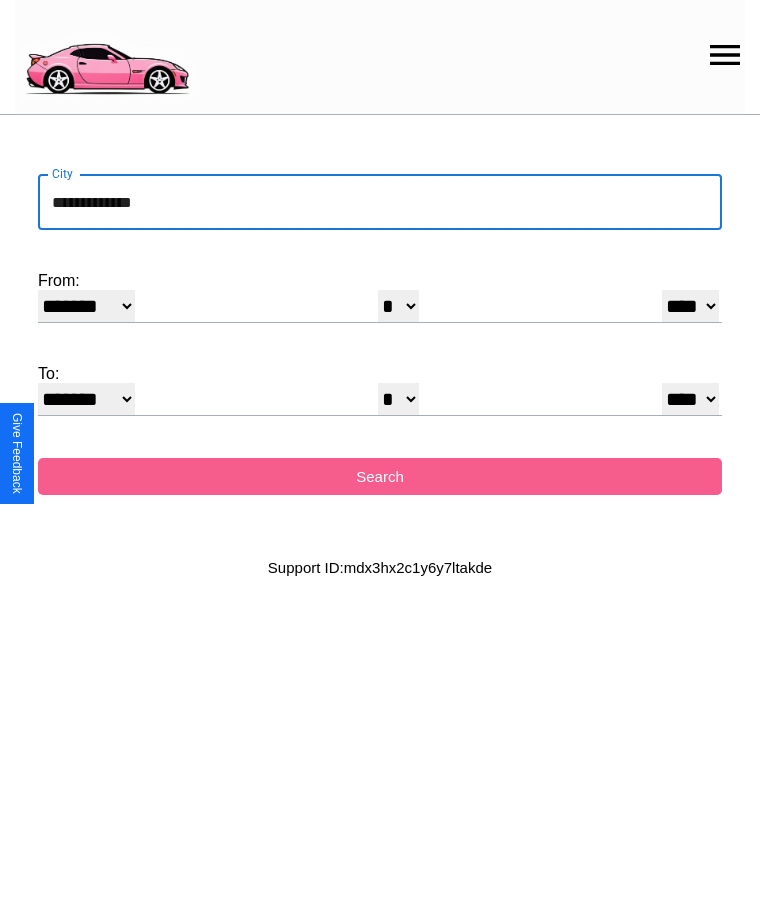 type on "**********" 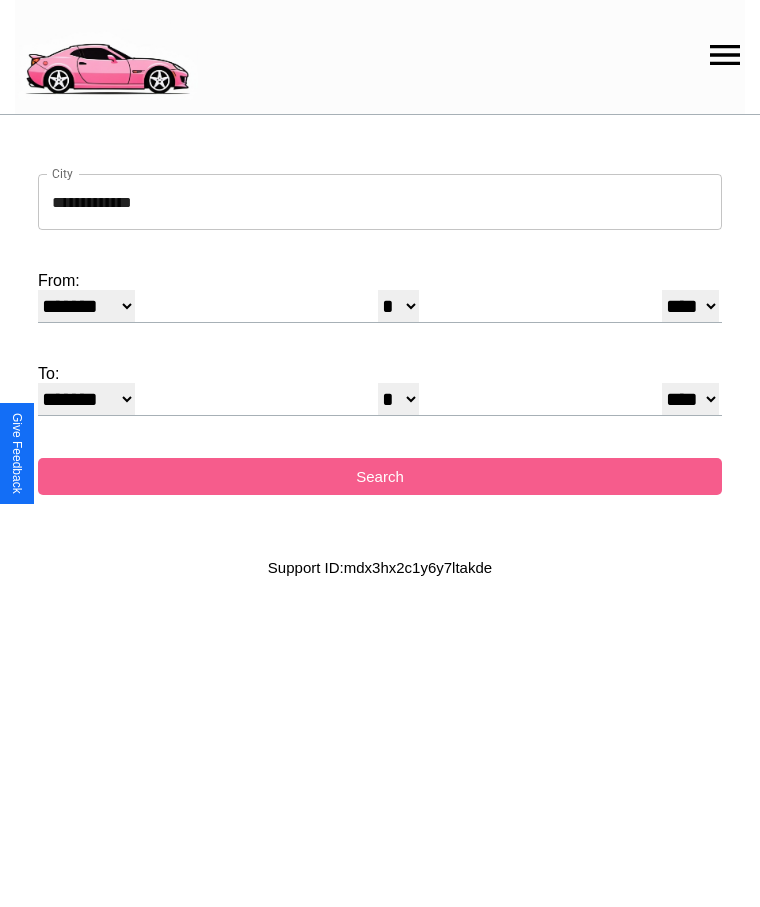 click on "******* ******** ***** ***** *** **** **** ****** ********* ******* ******** ********" at bounding box center (86, 306) 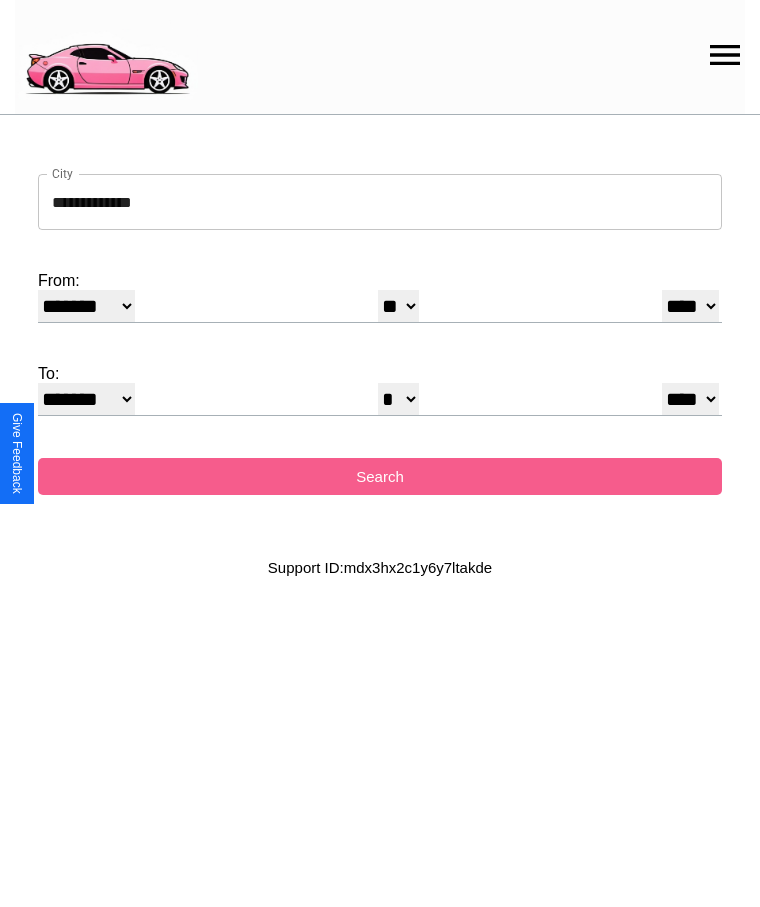 click on "**** **** **** **** **** **** **** **** **** ****" at bounding box center [690, 306] 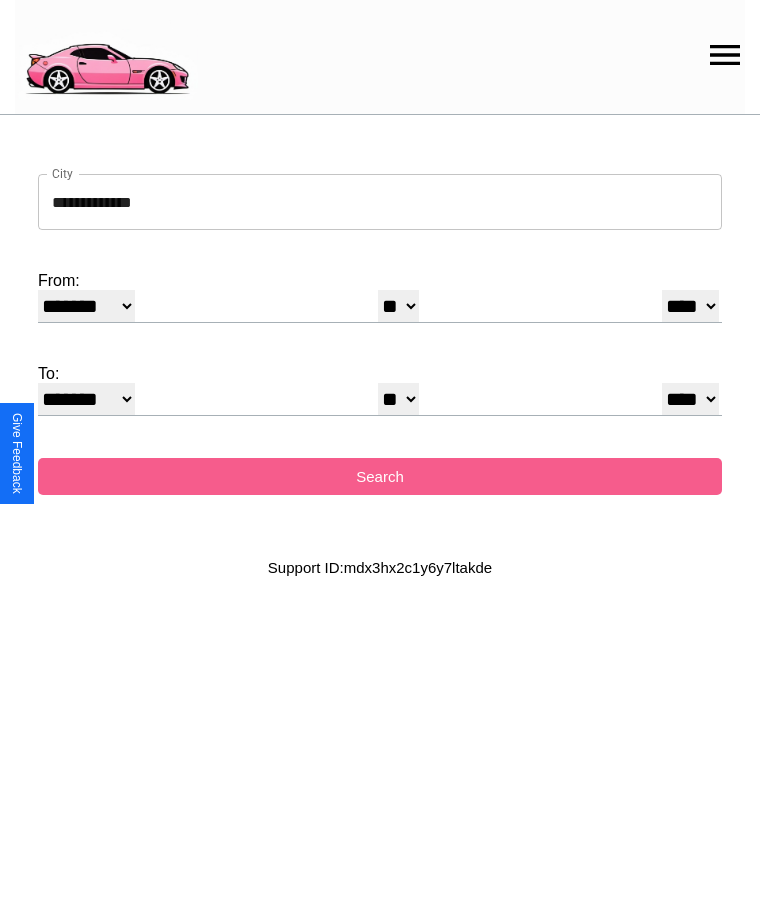 click on "* * * * * * * * * ** ** ** ** ** ** ** ** ** ** ** ** ** ** ** ** ** ** ** ** ** **" at bounding box center (398, 399) 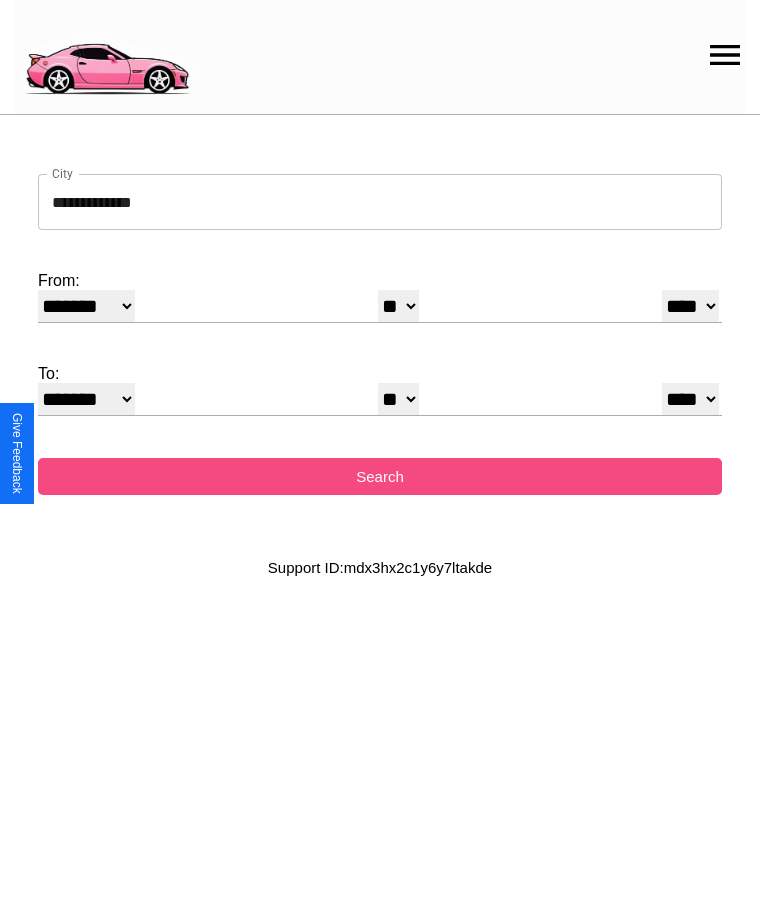 click on "Search" at bounding box center (380, 476) 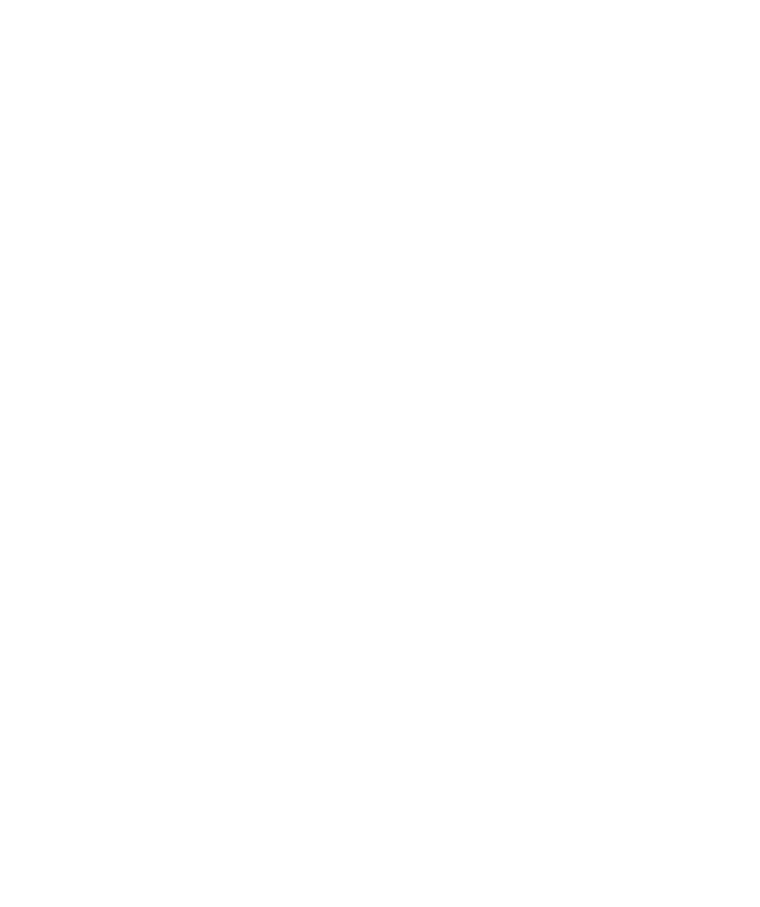 scroll, scrollTop: 0, scrollLeft: 0, axis: both 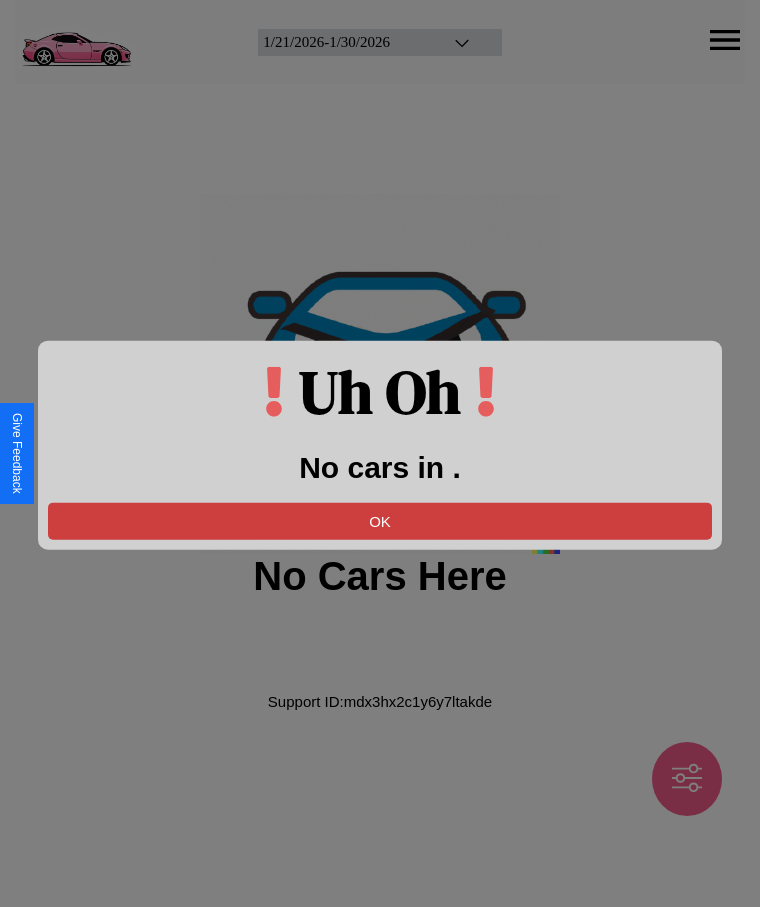 click on "OK" at bounding box center [380, 520] 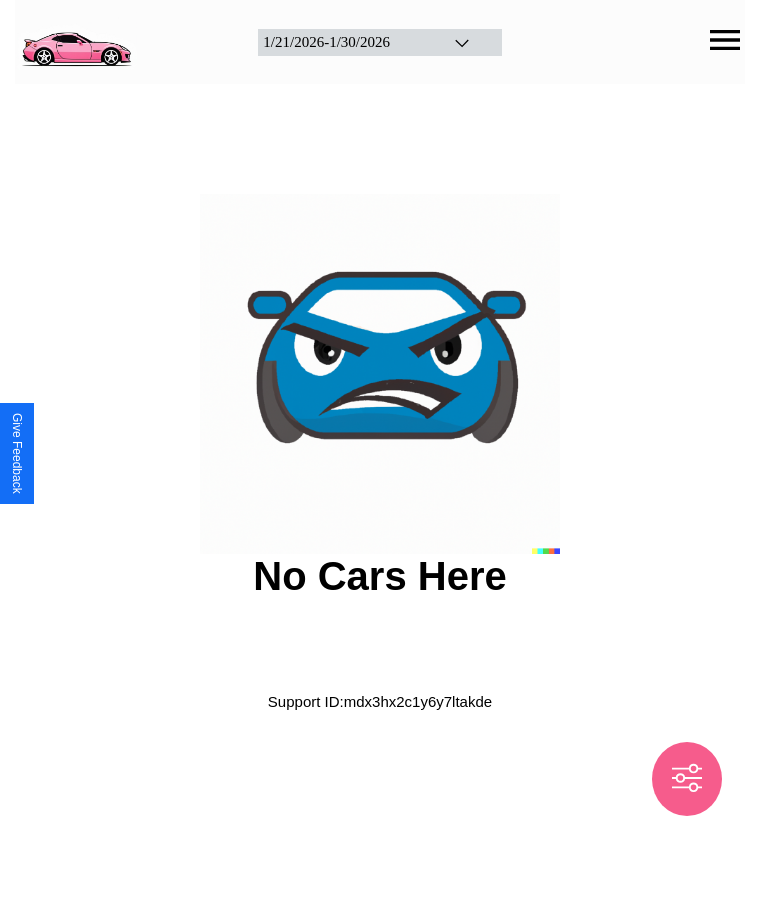 click at bounding box center (76, 40) 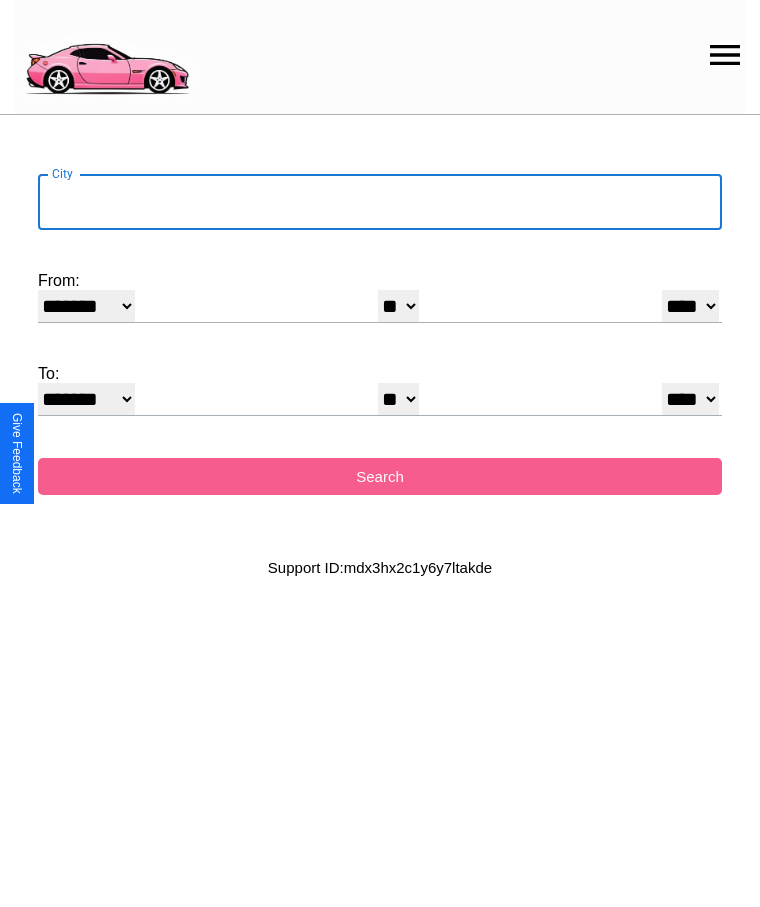 click on "City" at bounding box center (380, 202) 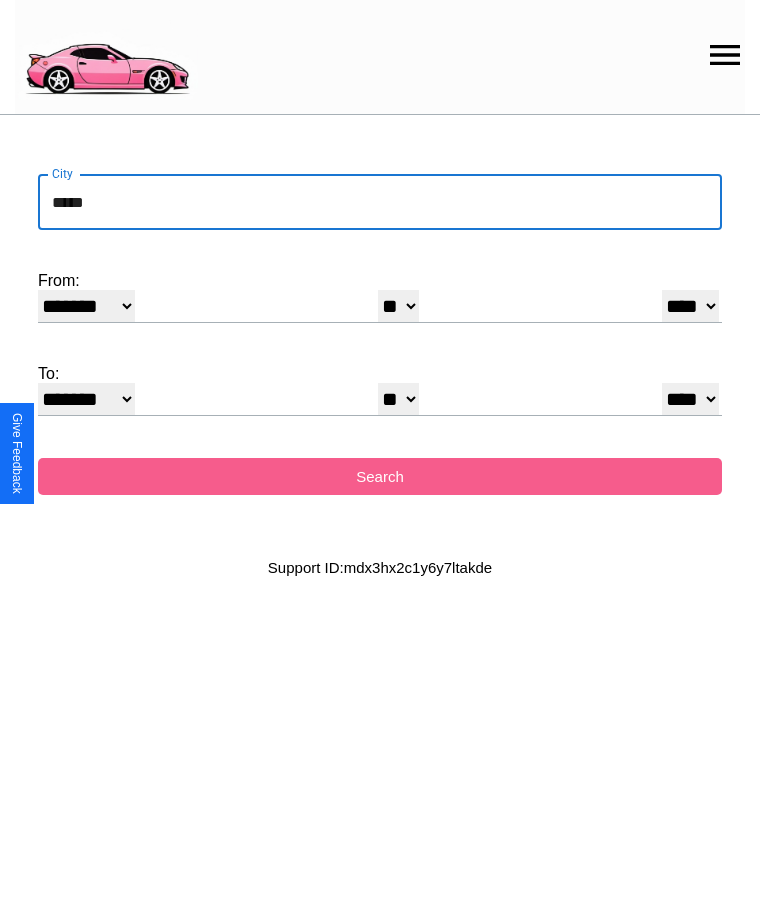 type on "*****" 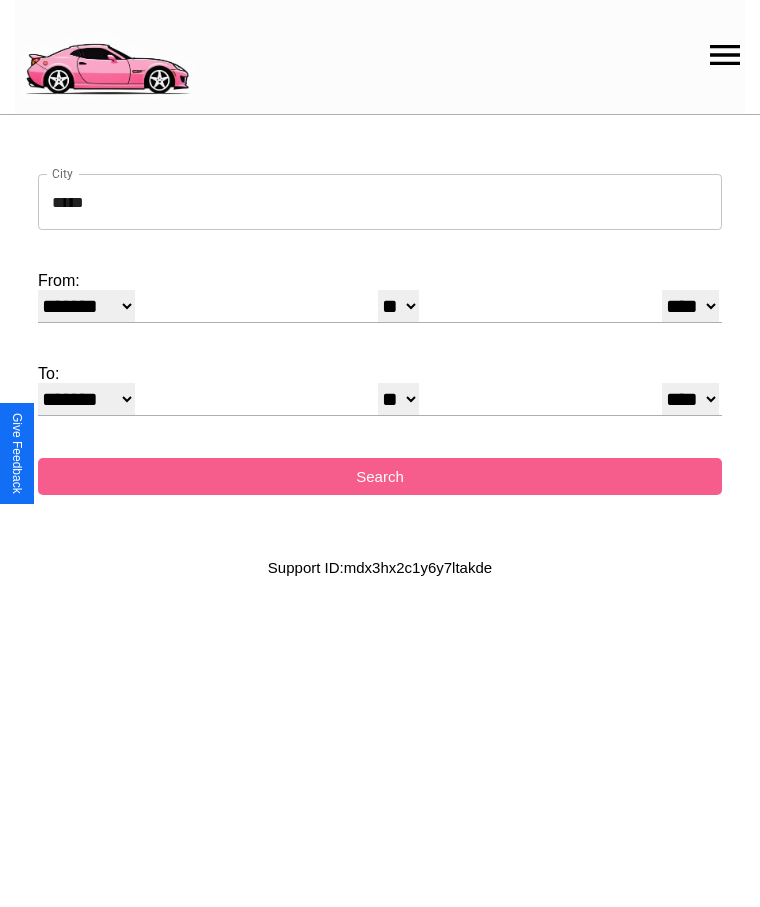 click on "******* ******** ***** ***** *** **** **** ****** ********* ******* ******** ********" at bounding box center [86, 306] 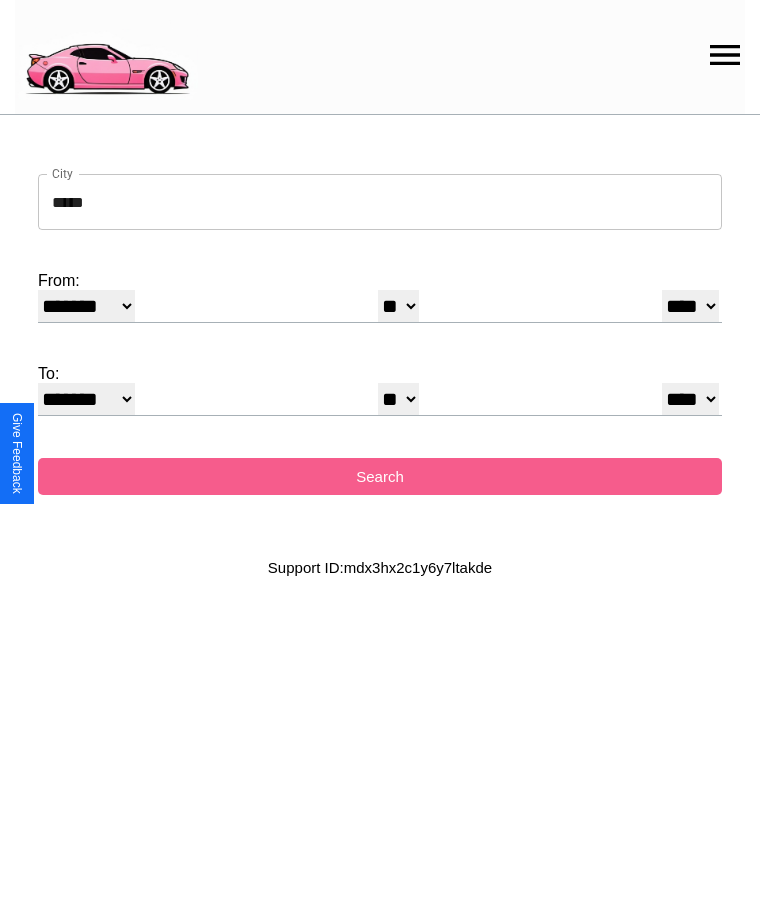 select on "*" 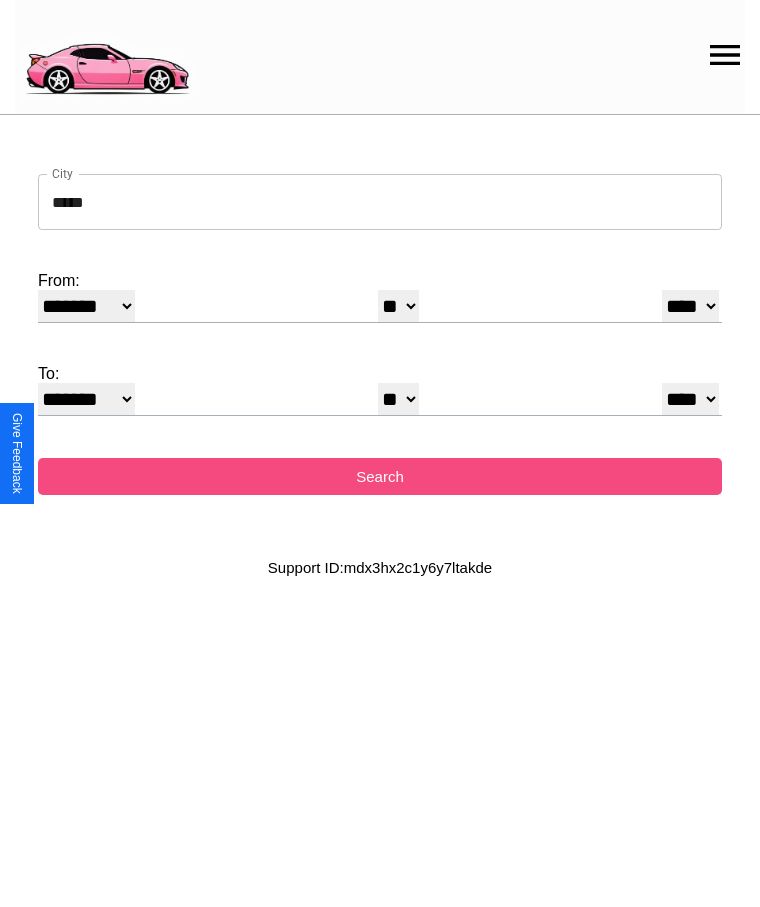 click on "Search" at bounding box center (380, 476) 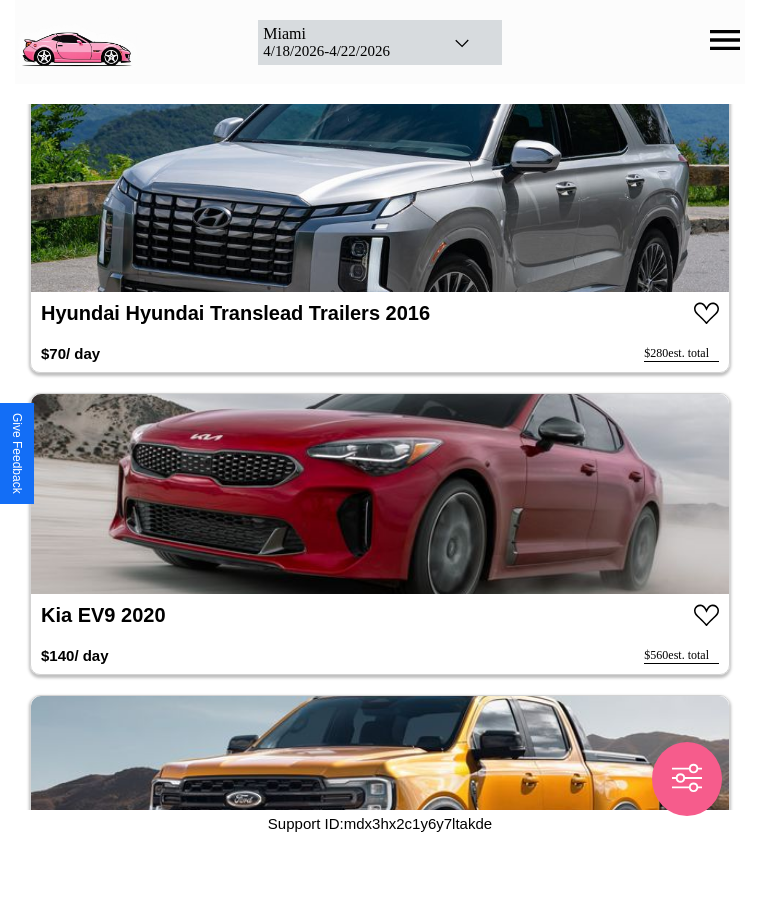 scroll, scrollTop: 20656, scrollLeft: 0, axis: vertical 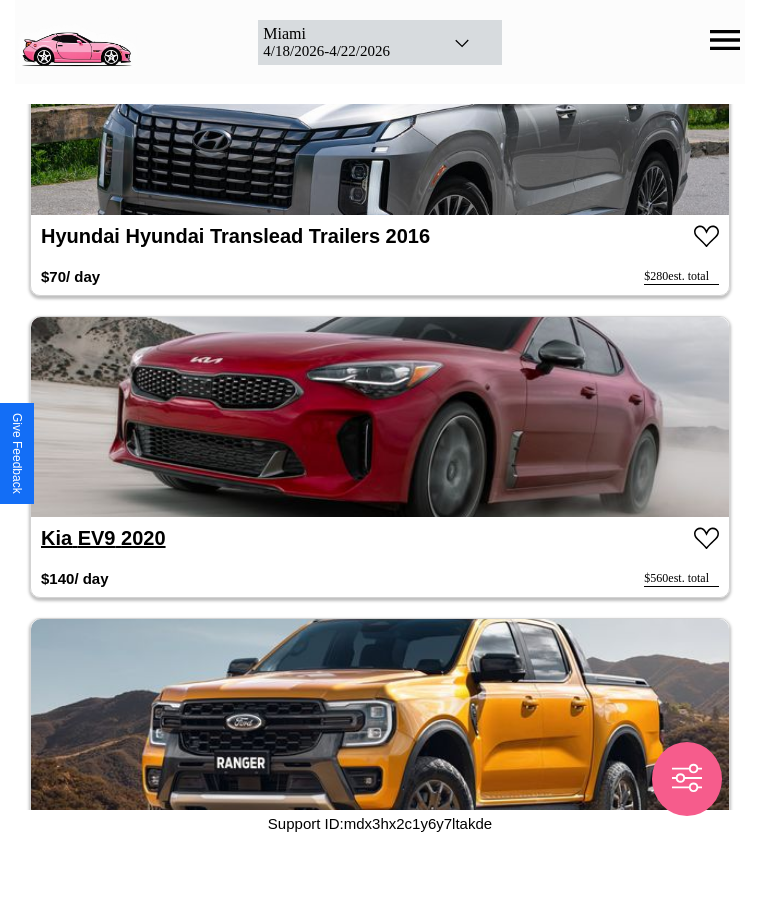 click on "Kia   EV9   2020" at bounding box center [103, 538] 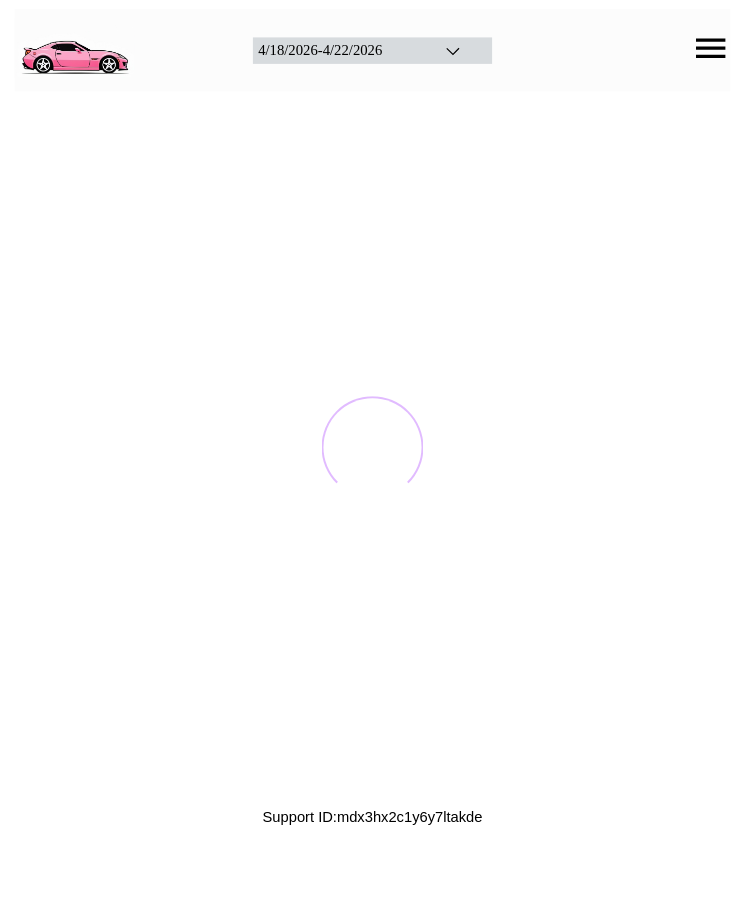 scroll, scrollTop: 0, scrollLeft: 0, axis: both 